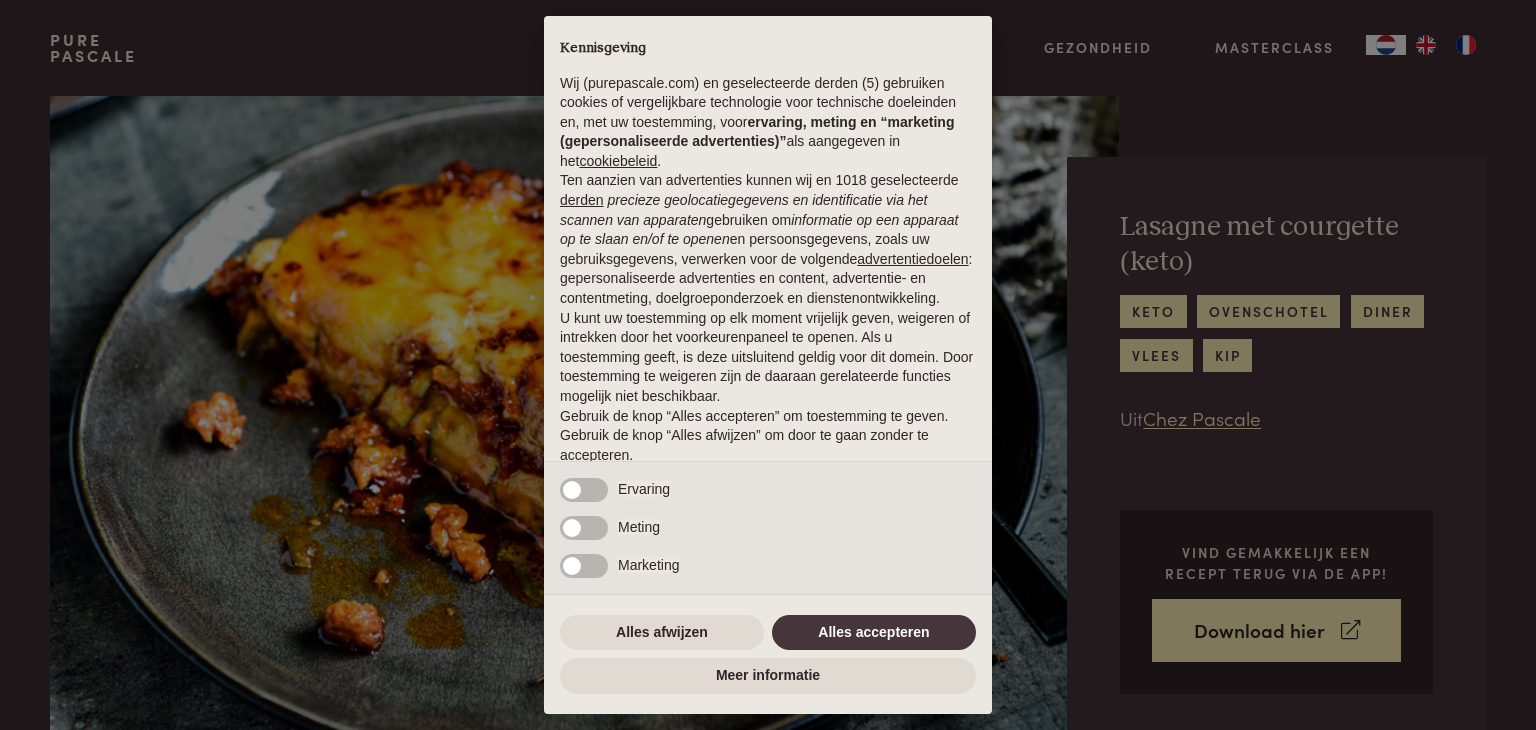 scroll, scrollTop: 0, scrollLeft: 0, axis: both 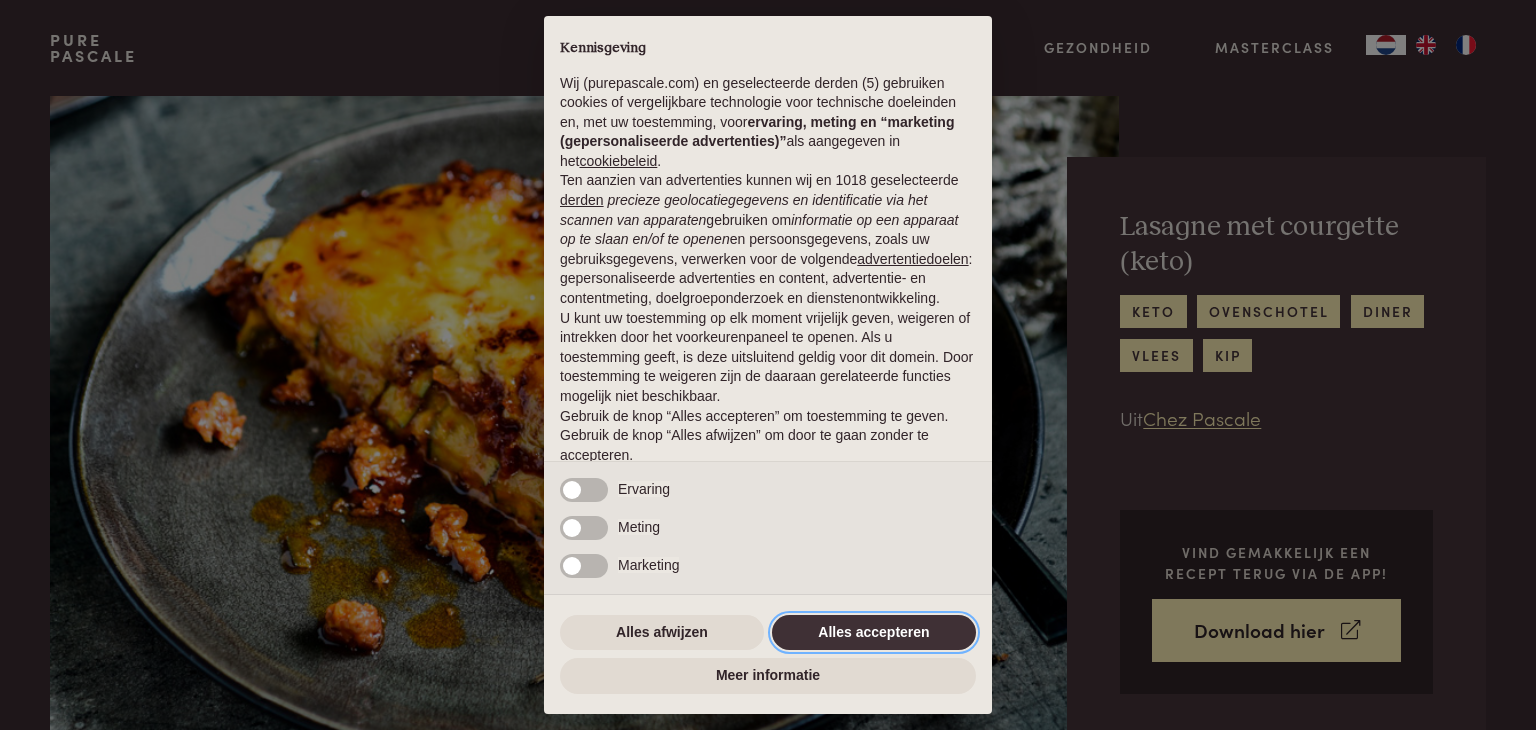 click on "Alles accepteren" at bounding box center [874, 633] 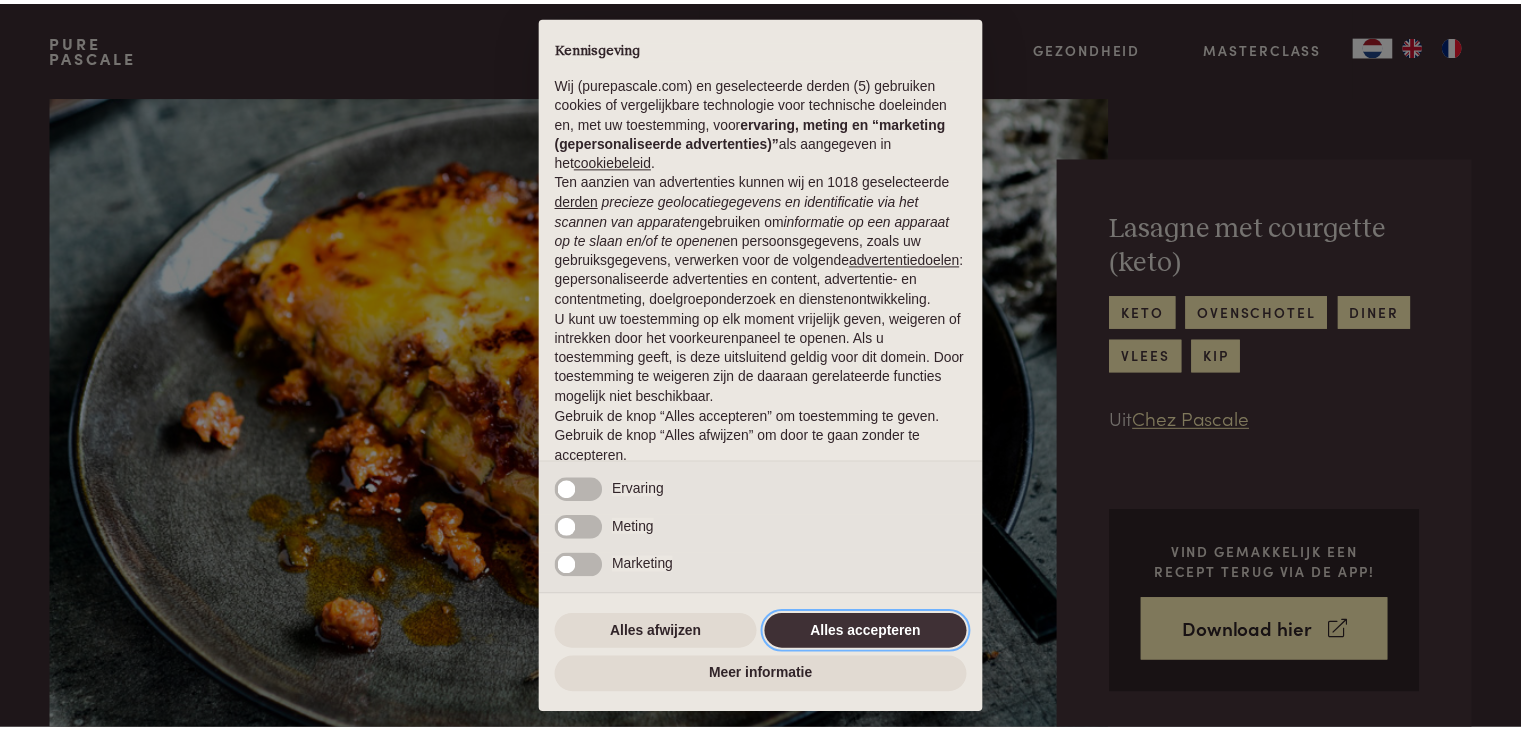 scroll, scrollTop: 74, scrollLeft: 0, axis: vertical 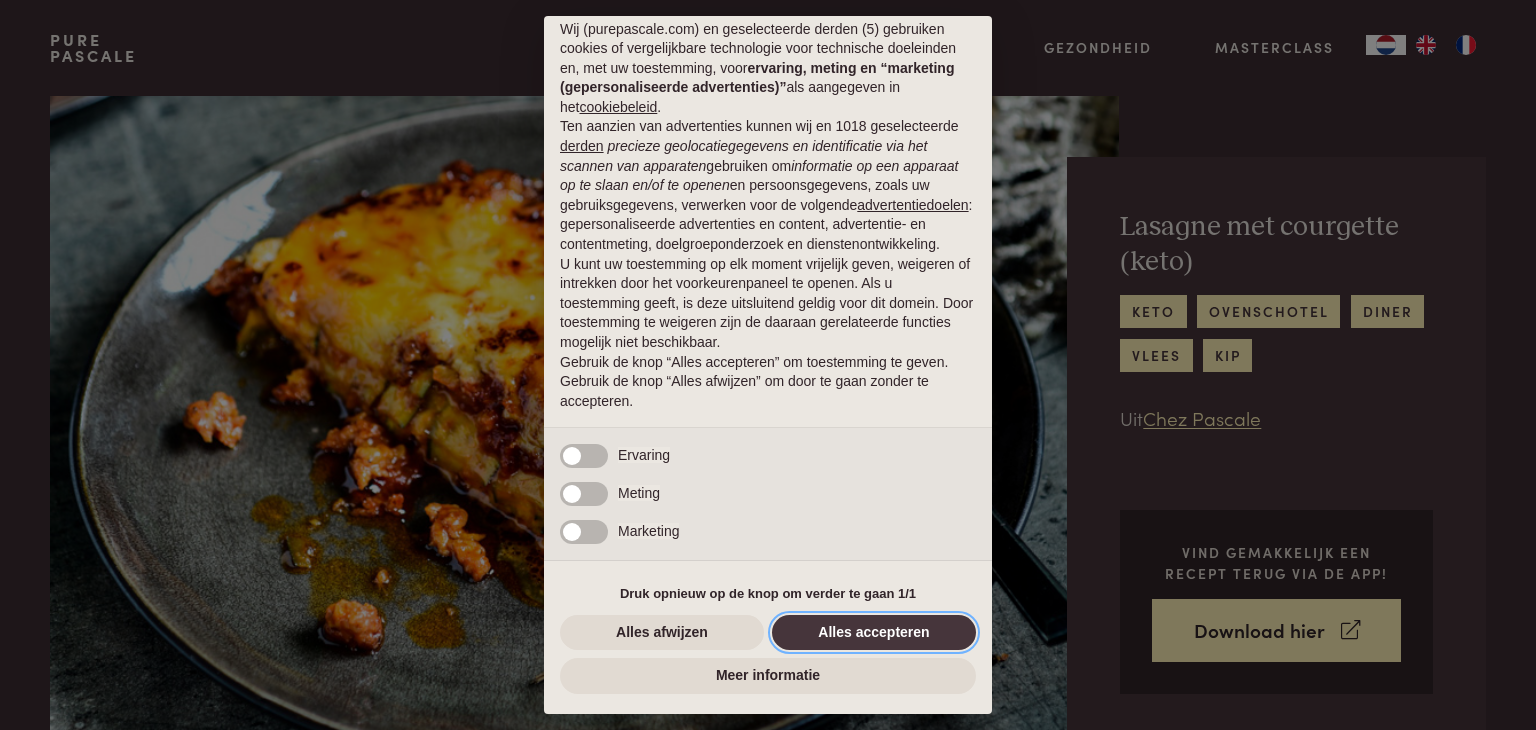 click on "Alles accepteren" at bounding box center (874, 633) 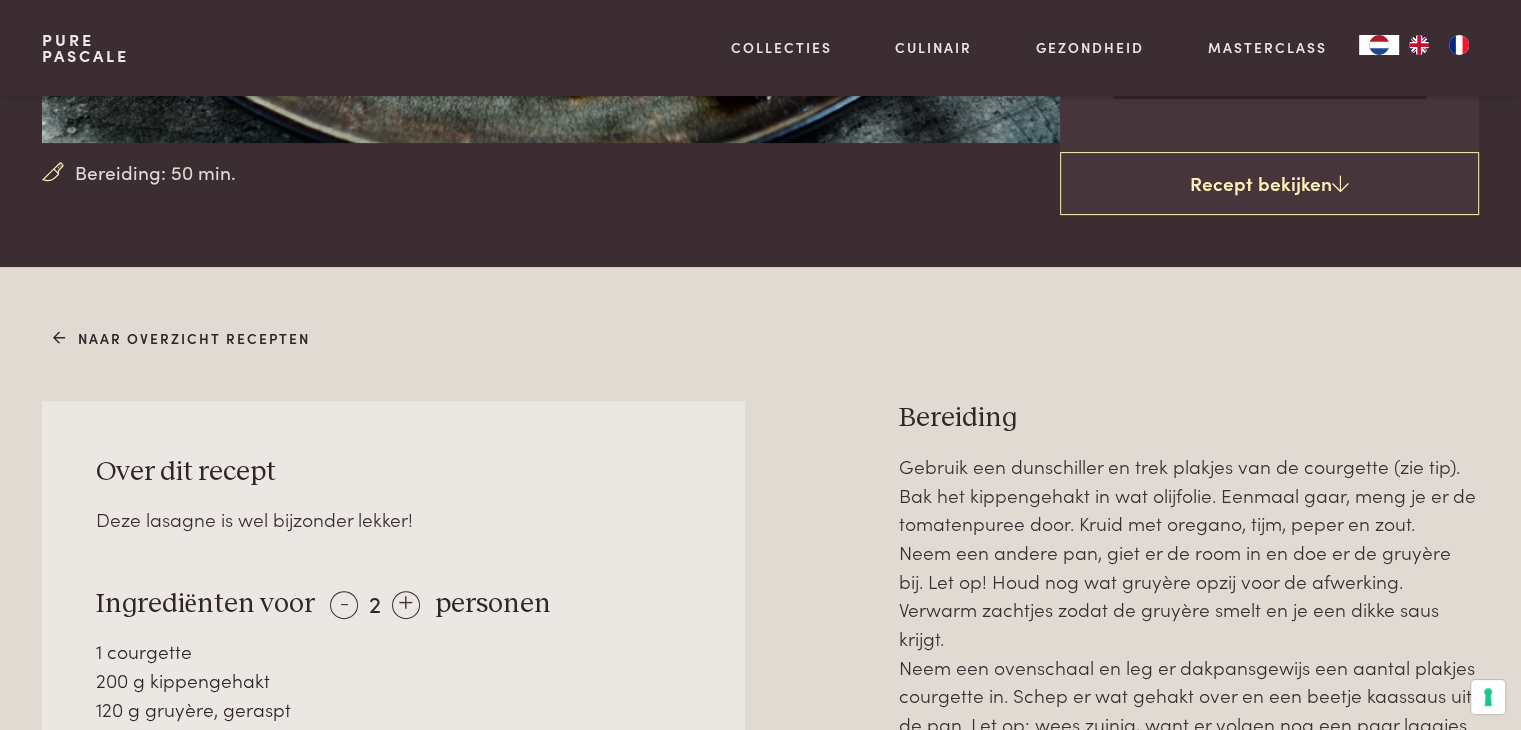 scroll, scrollTop: 600, scrollLeft: 0, axis: vertical 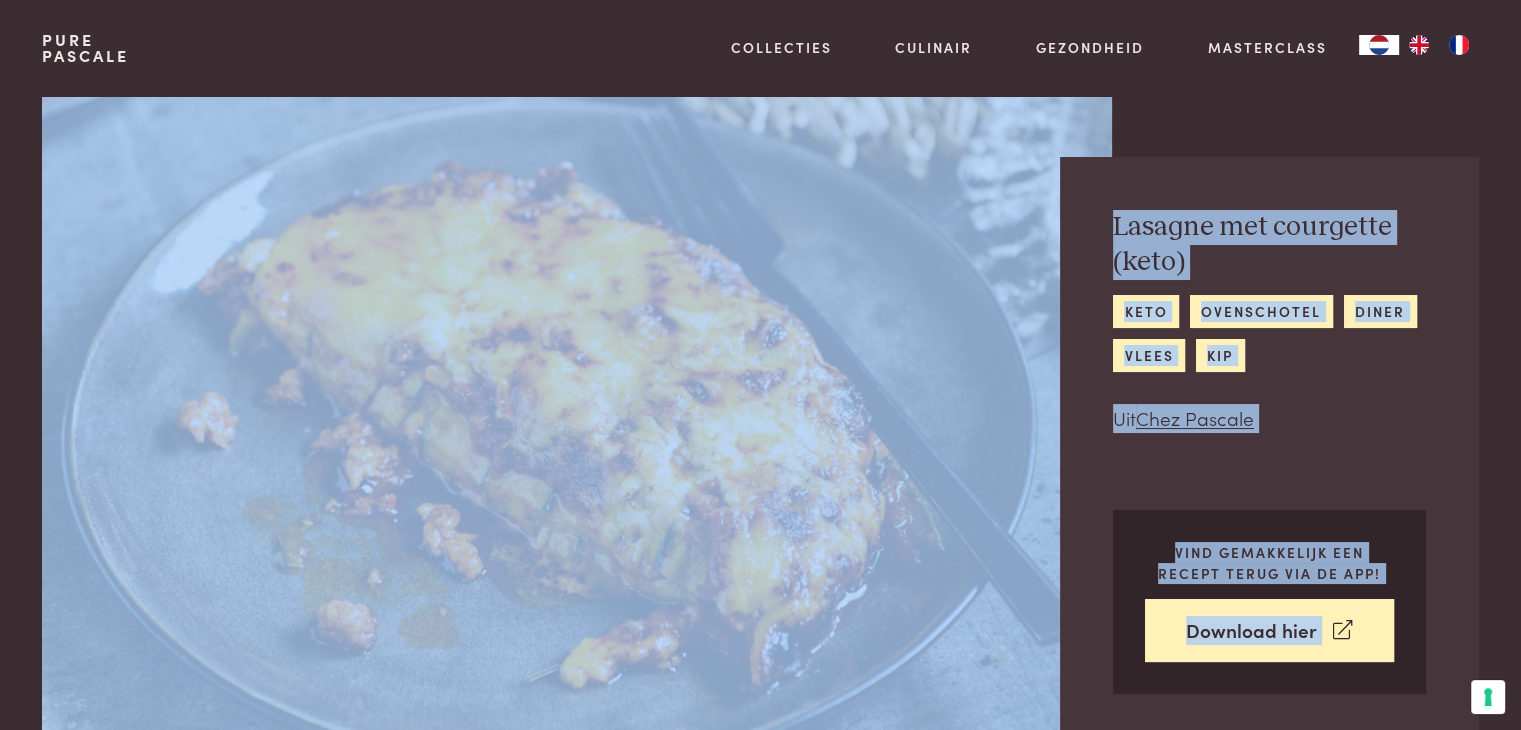drag, startPoint x: 1496, startPoint y: 187, endPoint x: 21, endPoint y: -23, distance: 1489.8741 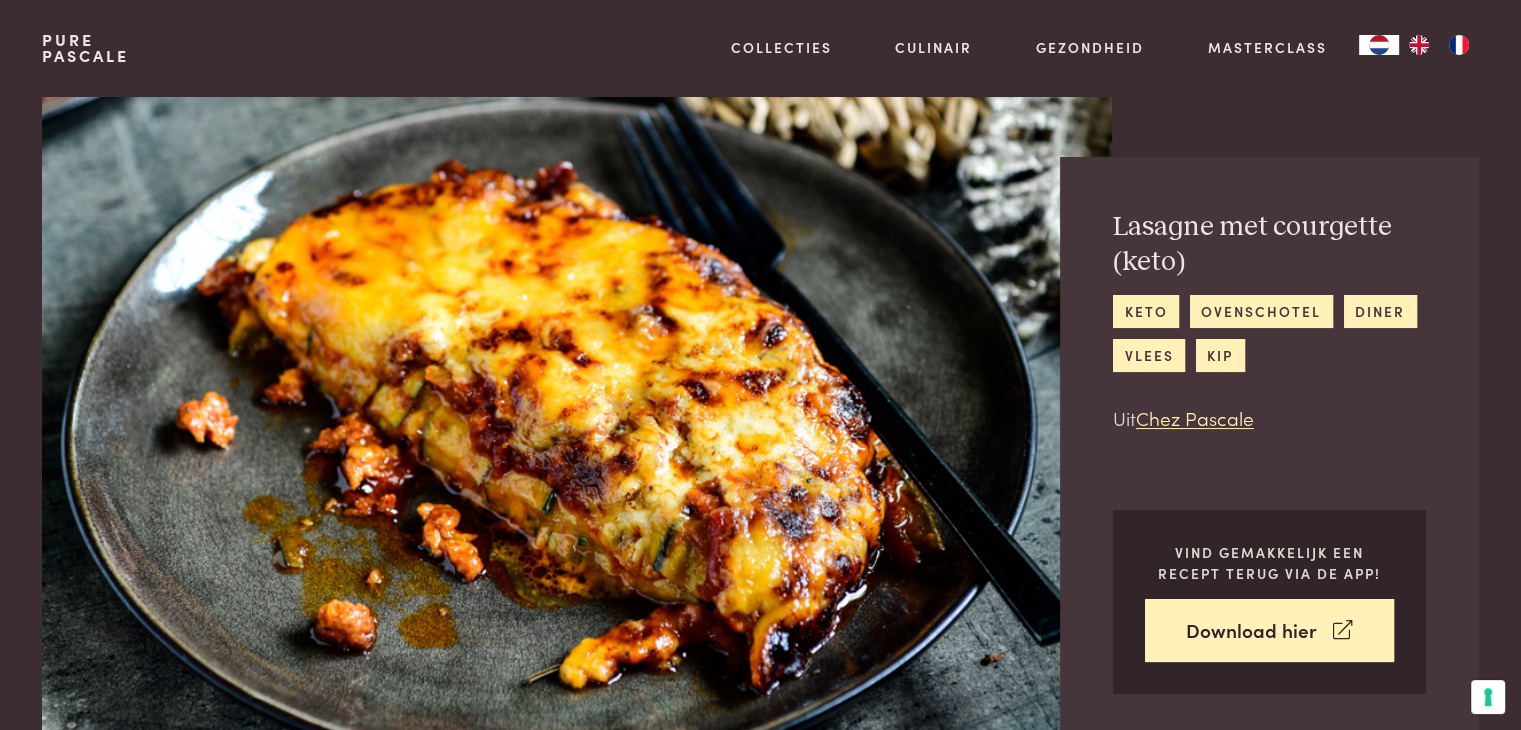 click on "Pure
Pascale
Collecties
Kitchenware   Tableware   Bathroom   Interior   Inspiratie   Alles van Collecties     Collecties
Culinair
Boeken   Vertalingen   Recepten   Weekmenu's   Alles van Culinair     Culinair
Gezondheid
Mijn kookstijl   Lowcarb   Interviews met deskundigen   Blog   Begeleiding   Alles van Gezondheid     Gezondheid
Masterclass" at bounding box center (760, 48) 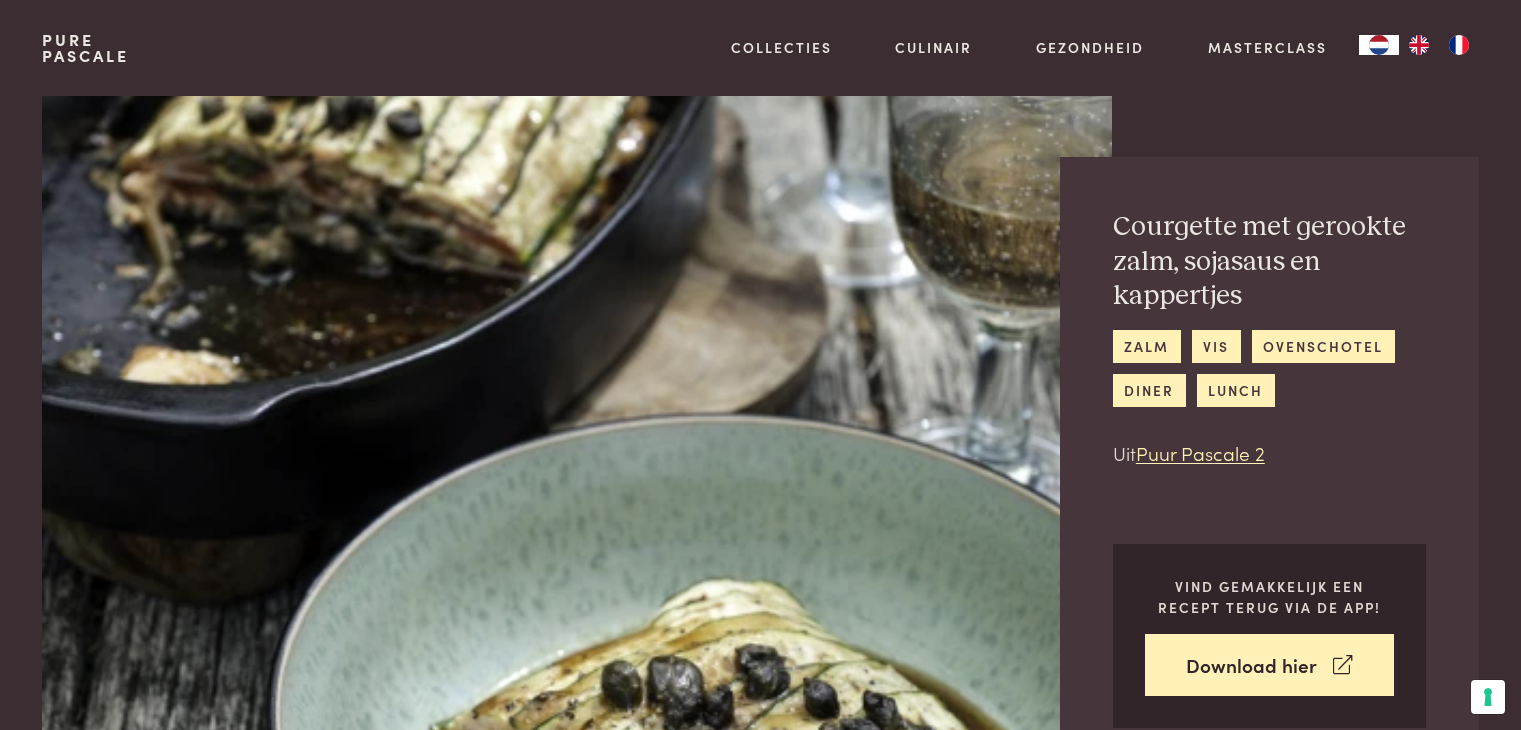 scroll, scrollTop: 0, scrollLeft: 0, axis: both 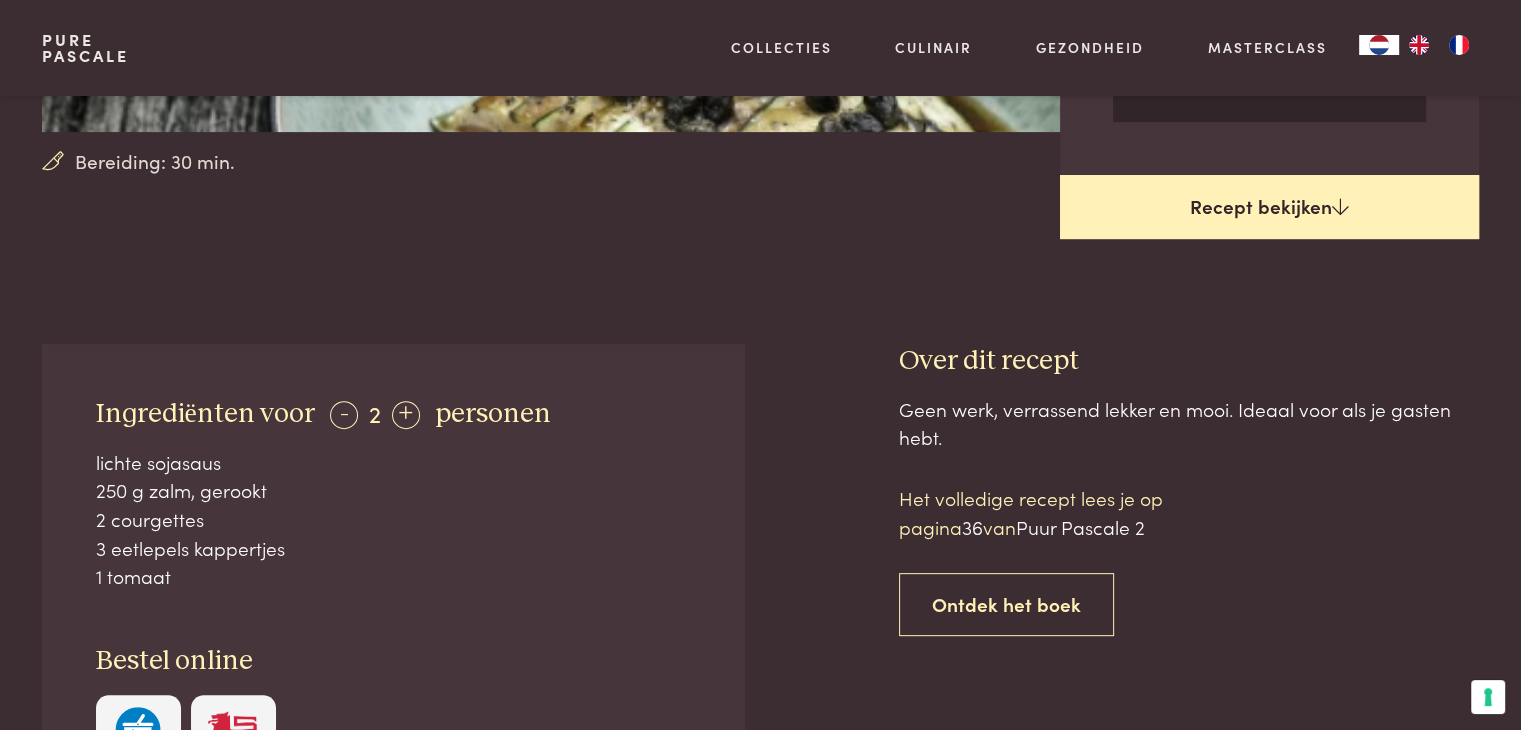 click at bounding box center (1340, 206) 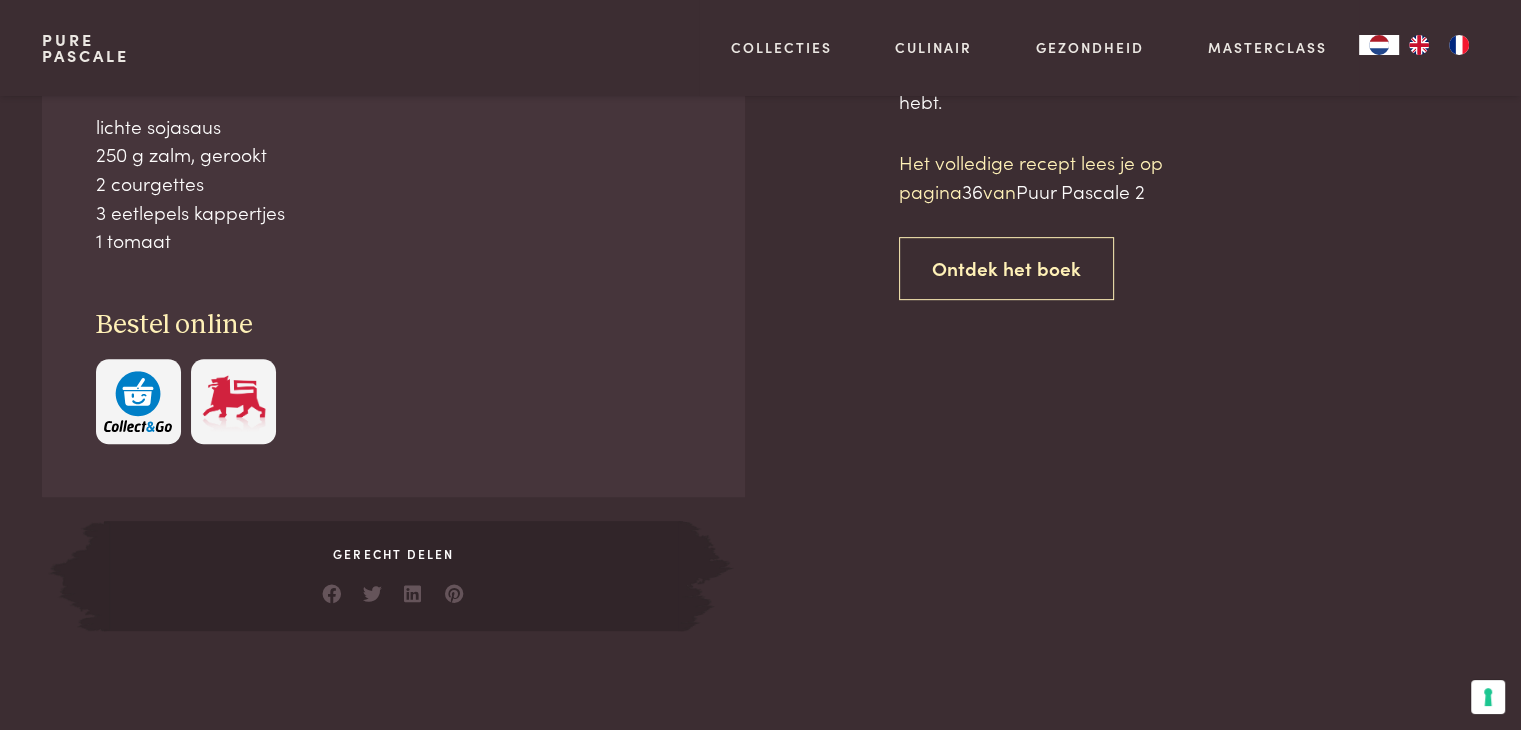 scroll, scrollTop: 948, scrollLeft: 0, axis: vertical 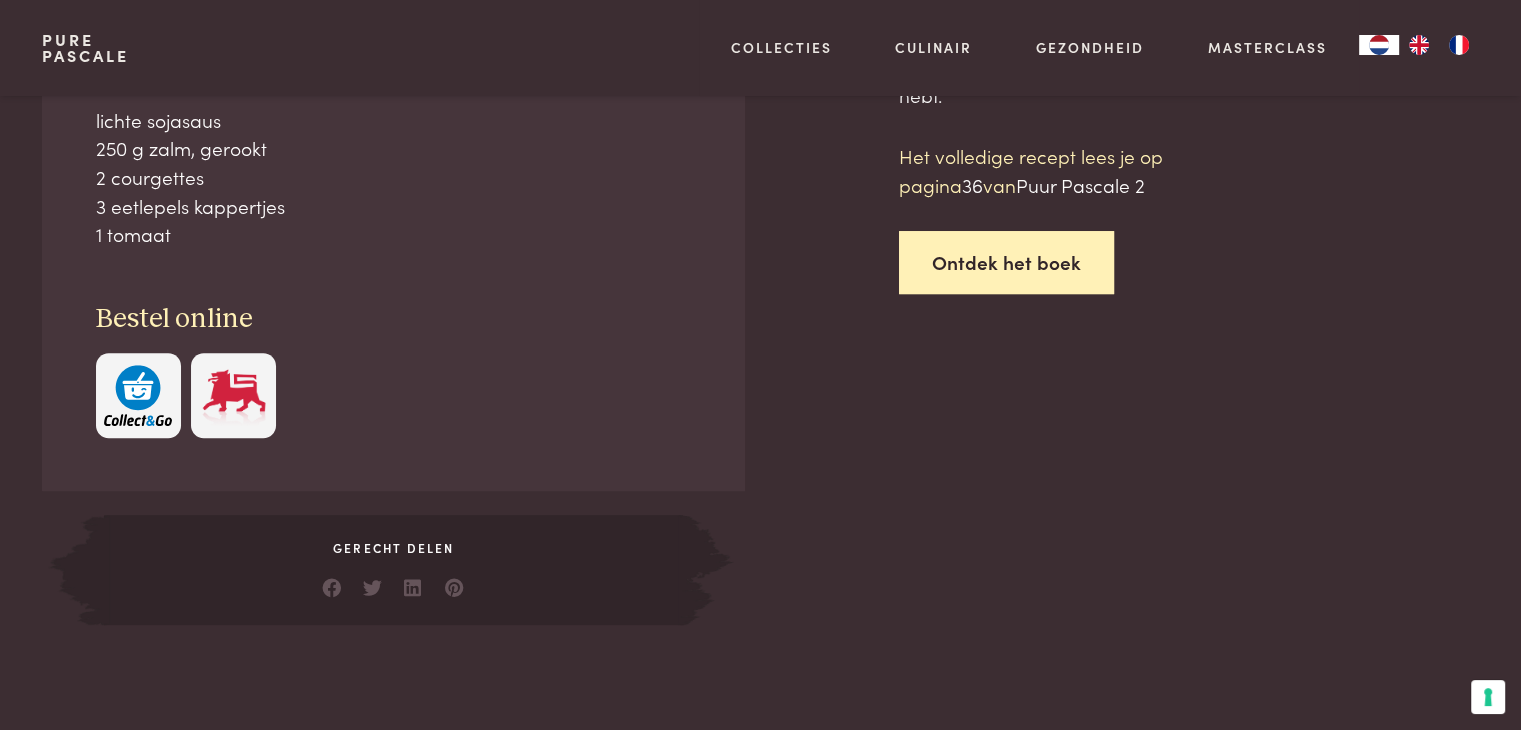 click on "Ontdek het boek" at bounding box center (1006, 262) 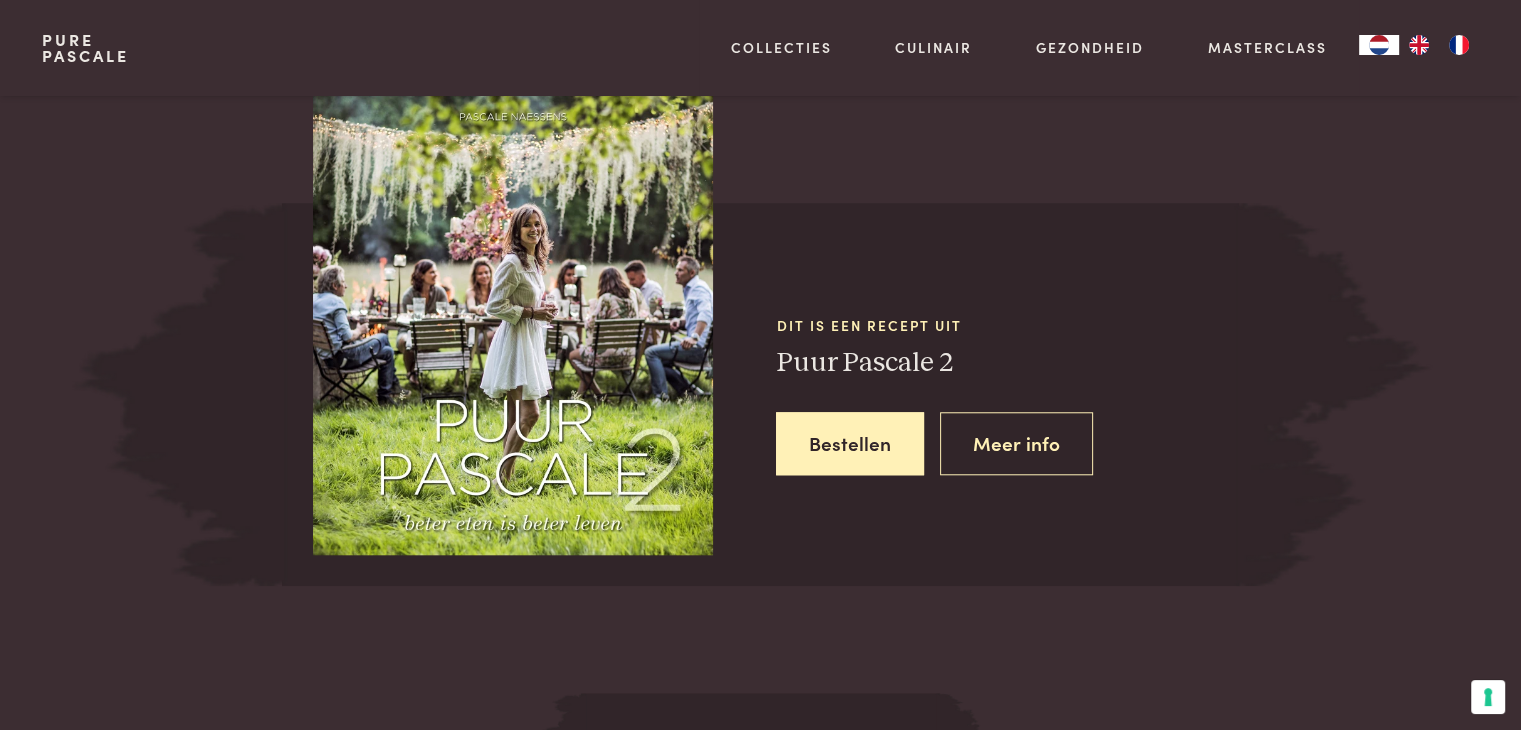 scroll, scrollTop: 1784, scrollLeft: 0, axis: vertical 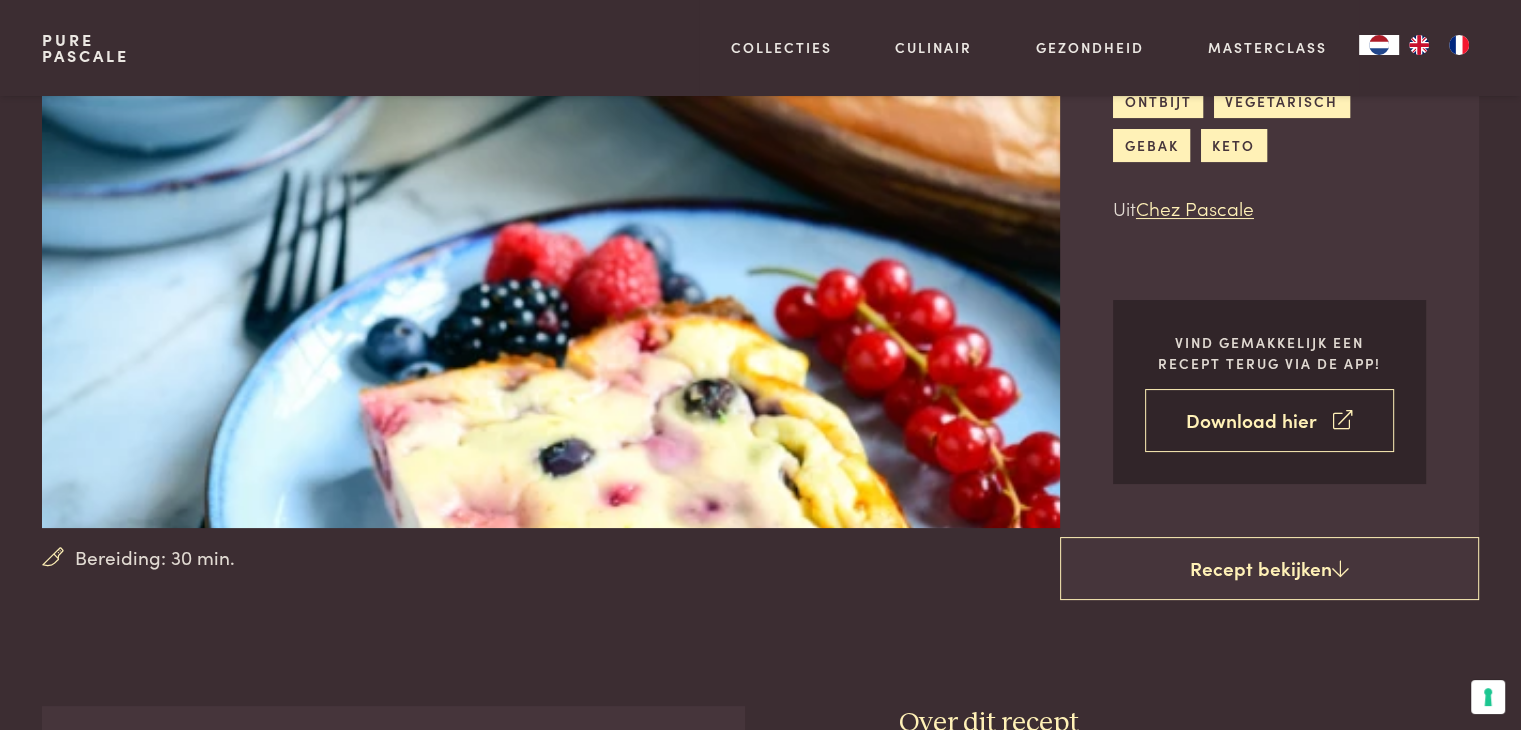 click on "Download hier" at bounding box center (1269, 420) 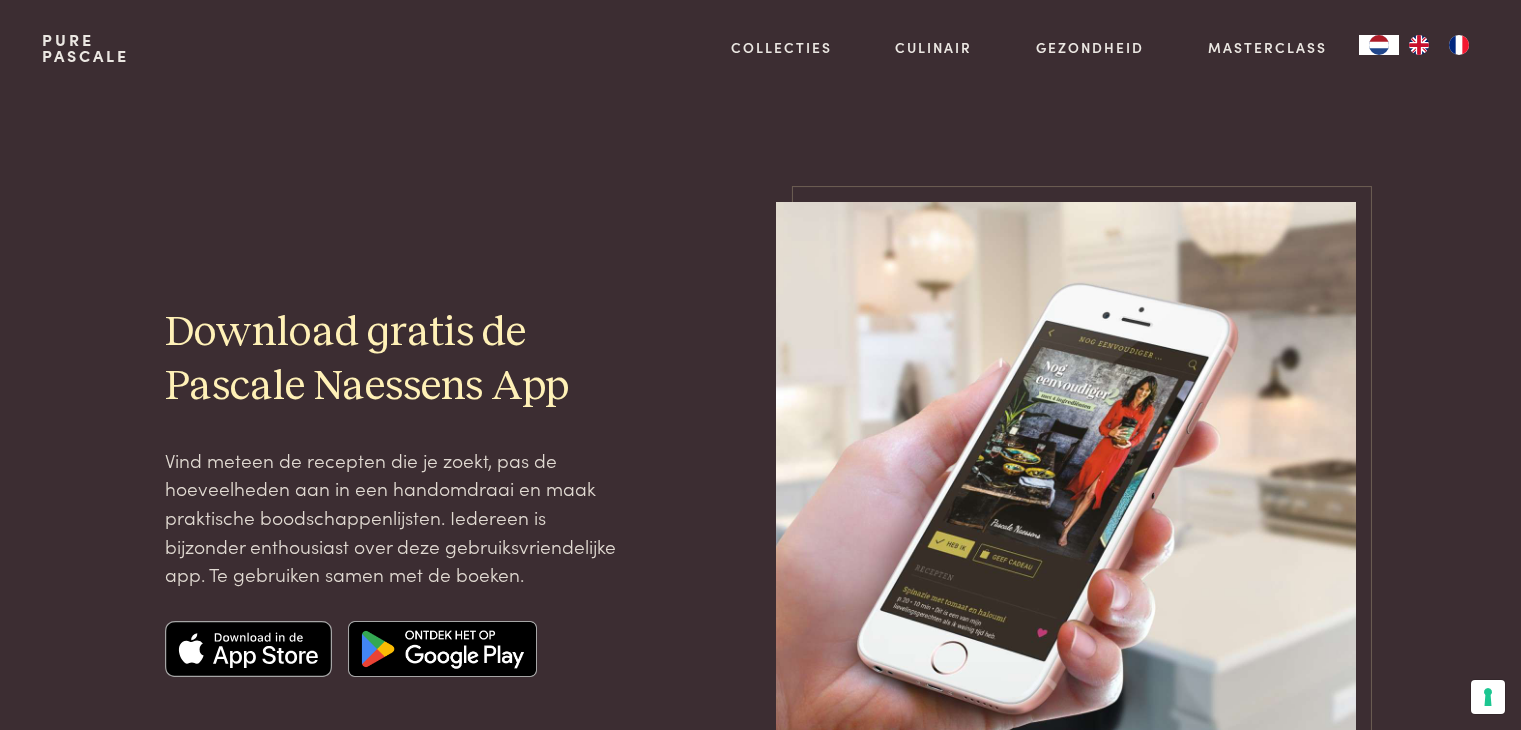 scroll, scrollTop: 0, scrollLeft: 0, axis: both 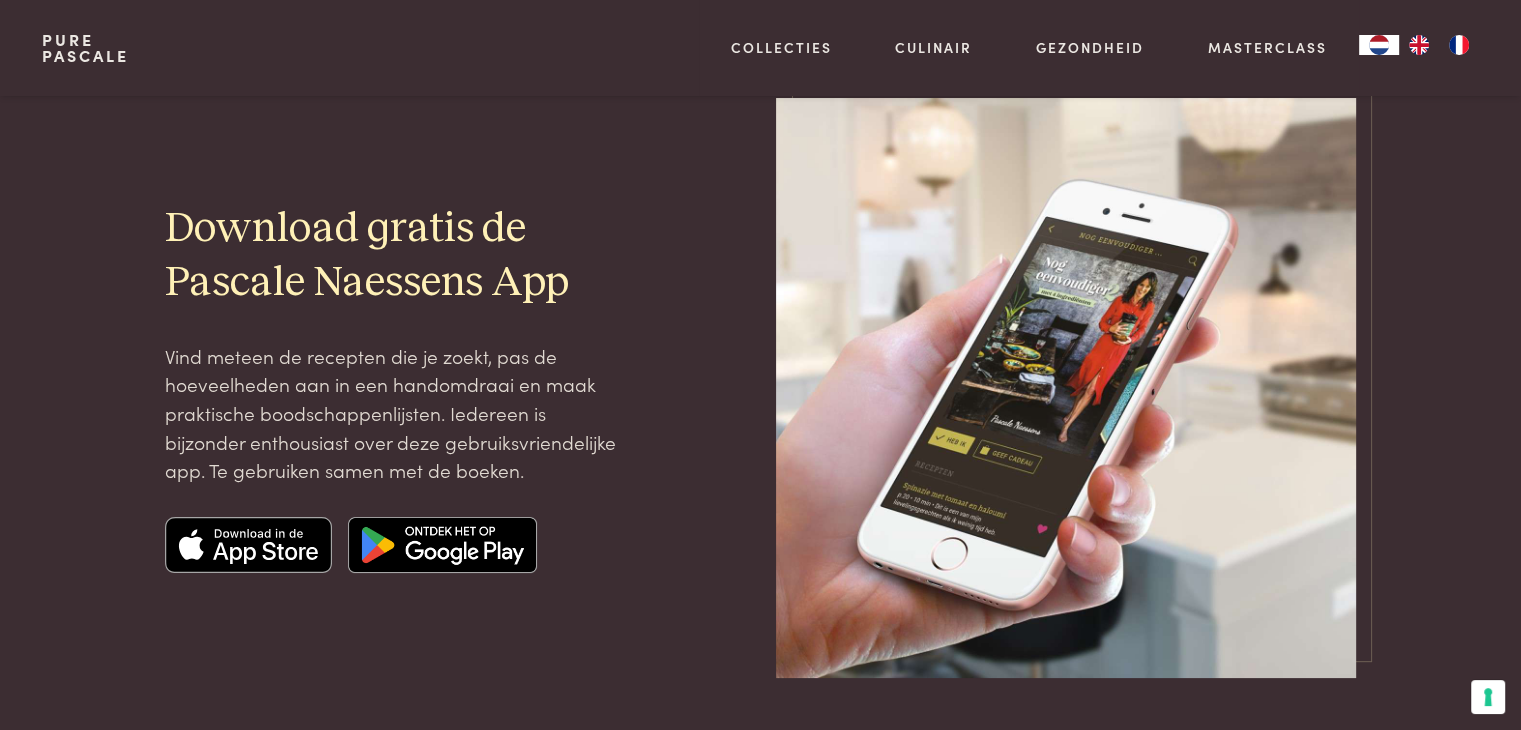 click at bounding box center [442, 545] 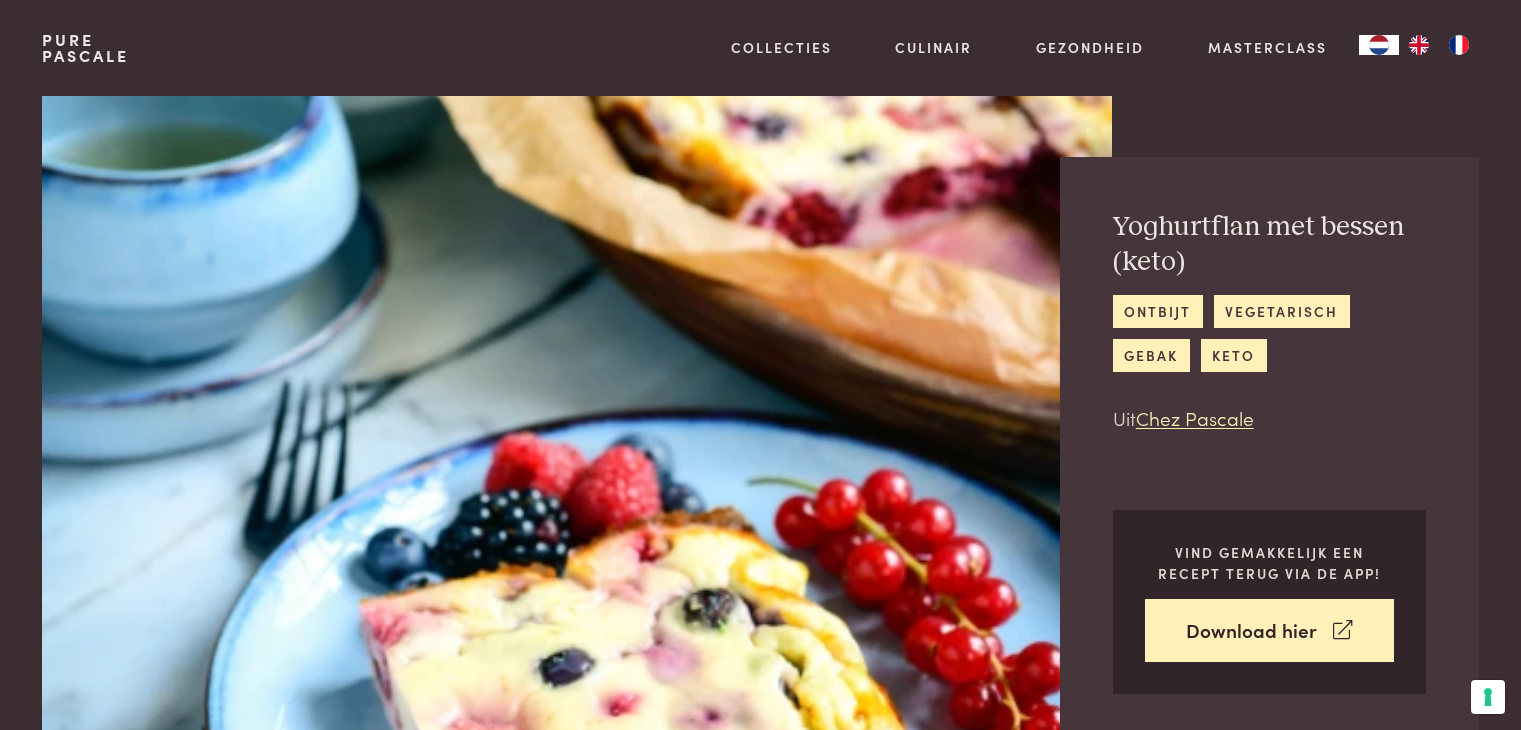scroll, scrollTop: 0, scrollLeft: 0, axis: both 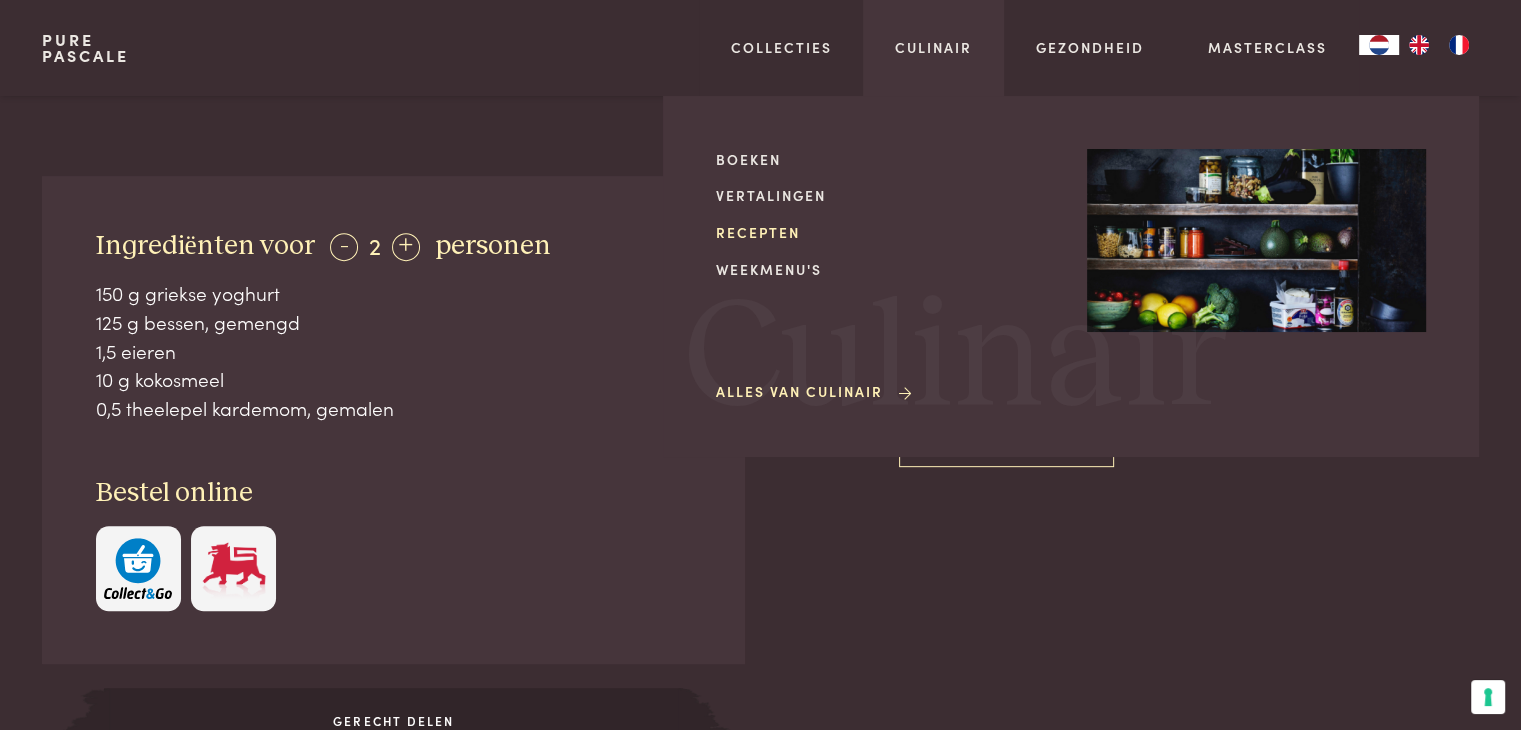click on "Recepten" at bounding box center (885, 232) 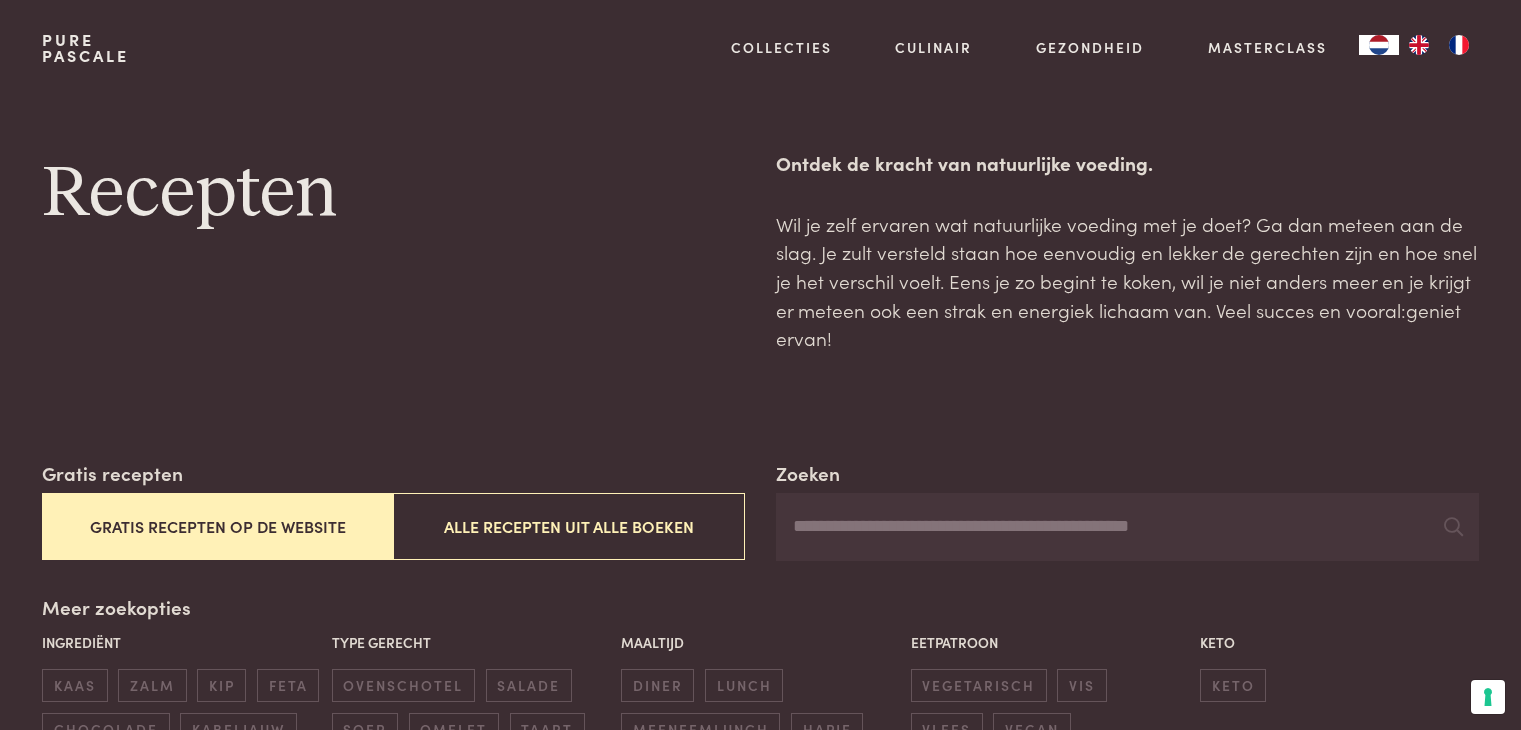 scroll, scrollTop: 0, scrollLeft: 0, axis: both 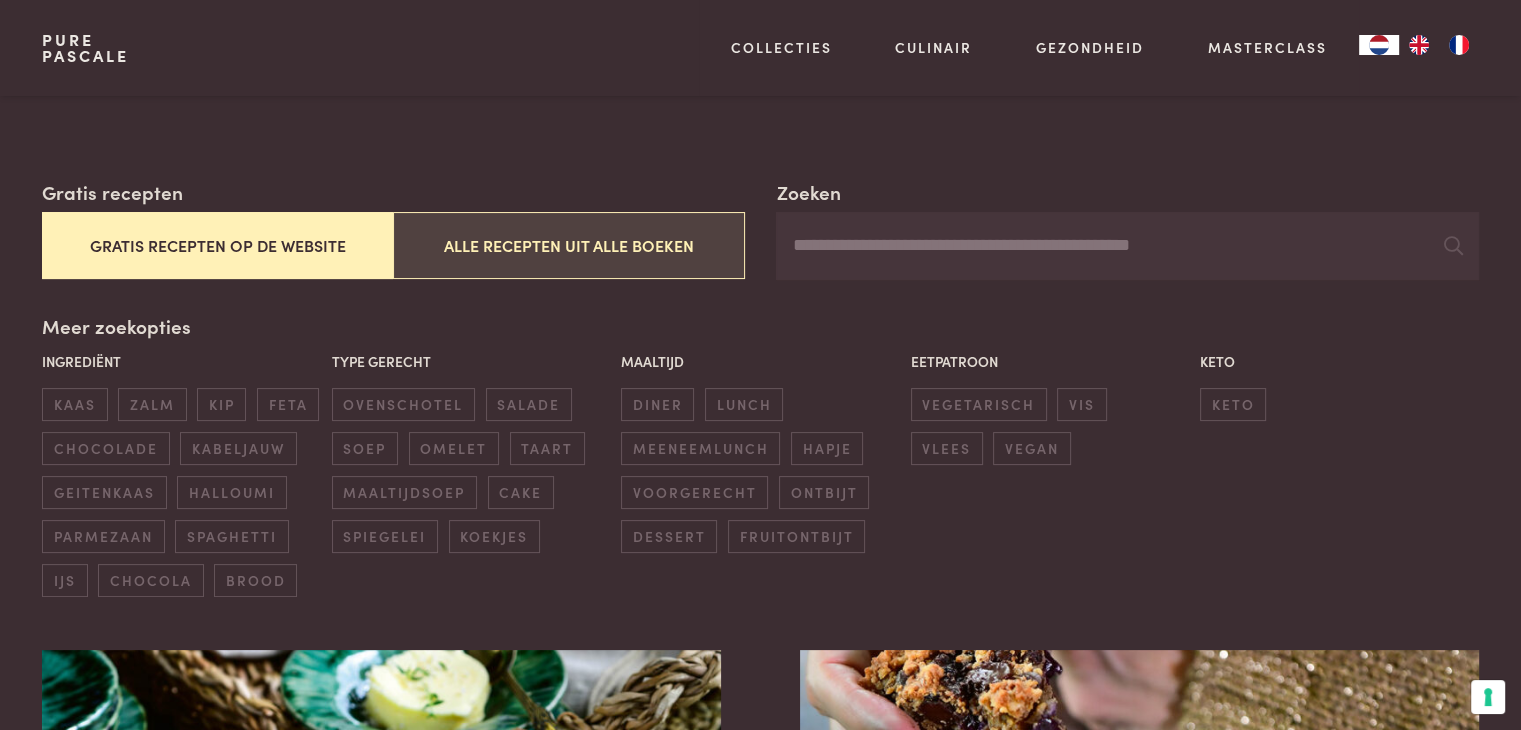 click on "Alle recepten uit alle boeken" at bounding box center (568, 245) 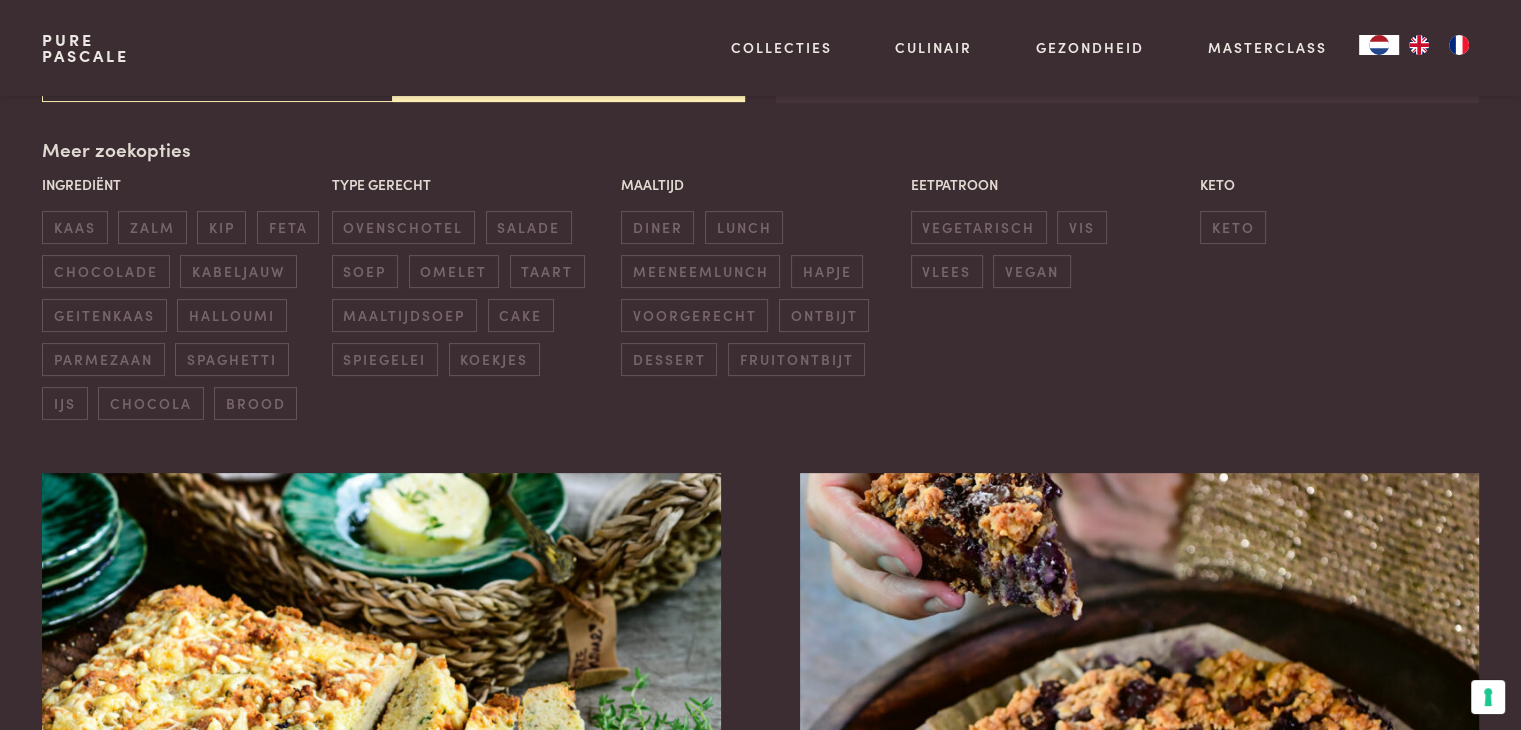 scroll, scrollTop: 459, scrollLeft: 0, axis: vertical 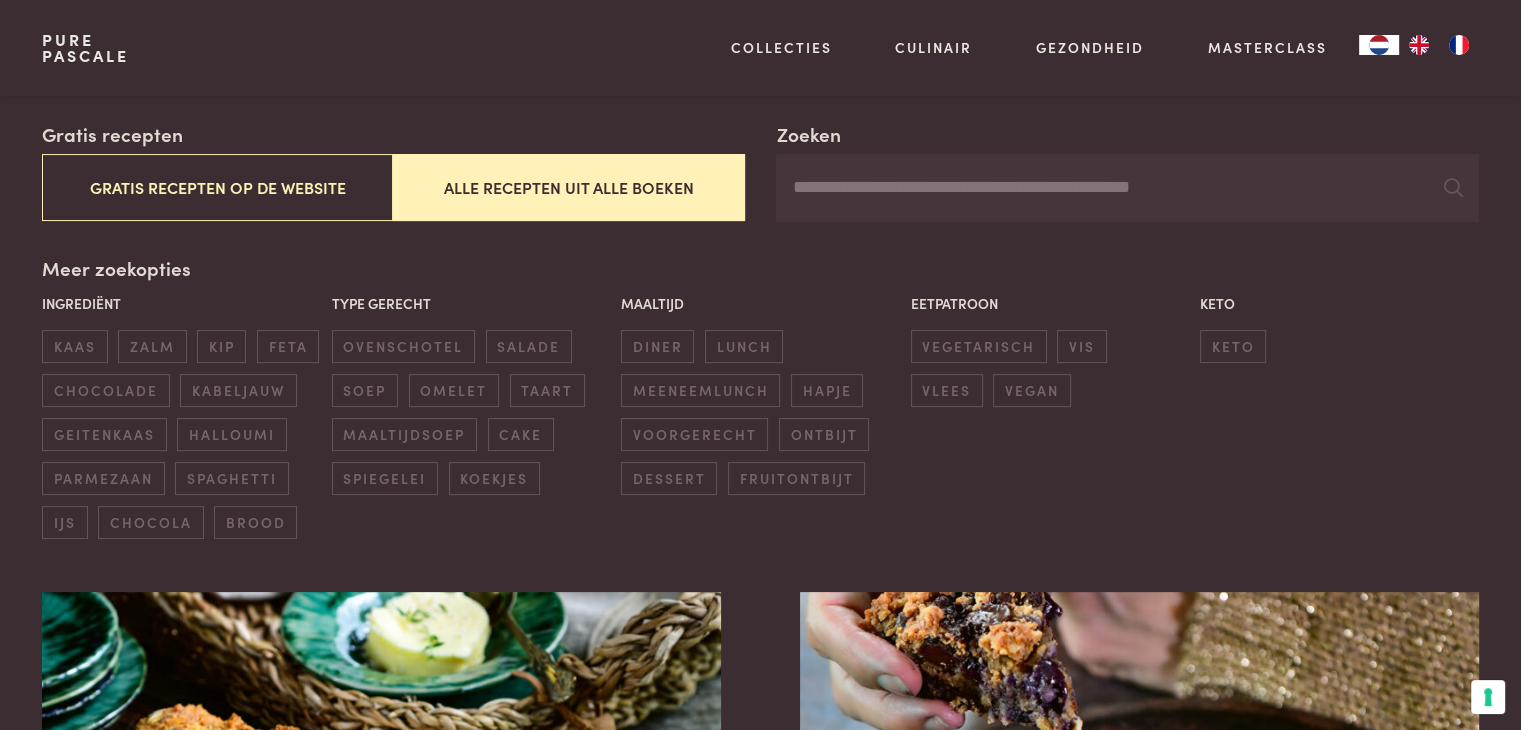 click on "Pure
Pascale
Collecties
Kitchenware   Tableware   Bathroom   Interior   Inspiratie   Alles van Collecties     Collecties
Culinair
Boeken   Vertalingen   Recepten   Weekmenu's   Alles van Culinair     Culinair
Gezondheid
Mijn kookstijl   Lowcarb   Interviews met deskundigen   Blog   Begeleiding   Alles van Gezondheid     Gezondheid
Masterclass" at bounding box center (761, 48) 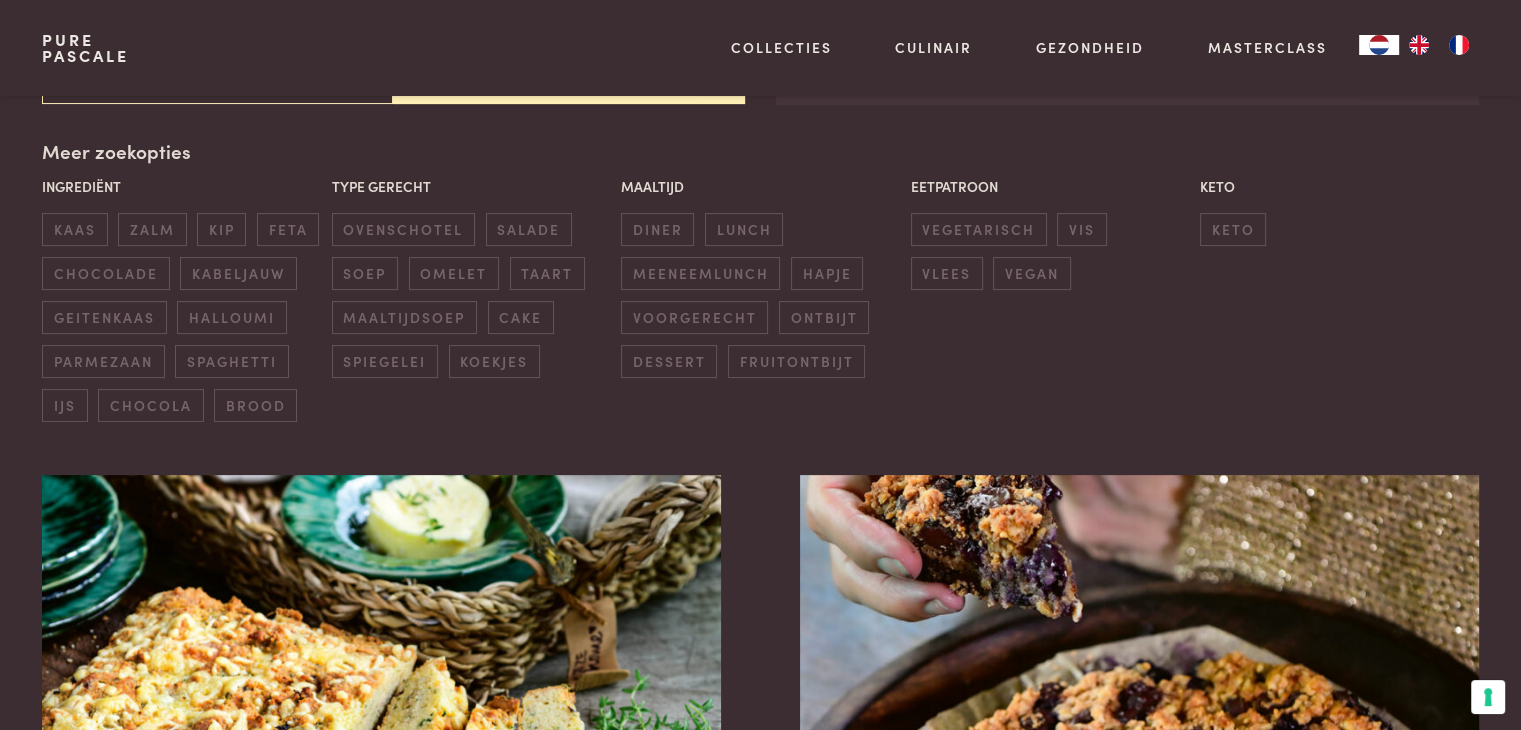 scroll, scrollTop: 459, scrollLeft: 0, axis: vertical 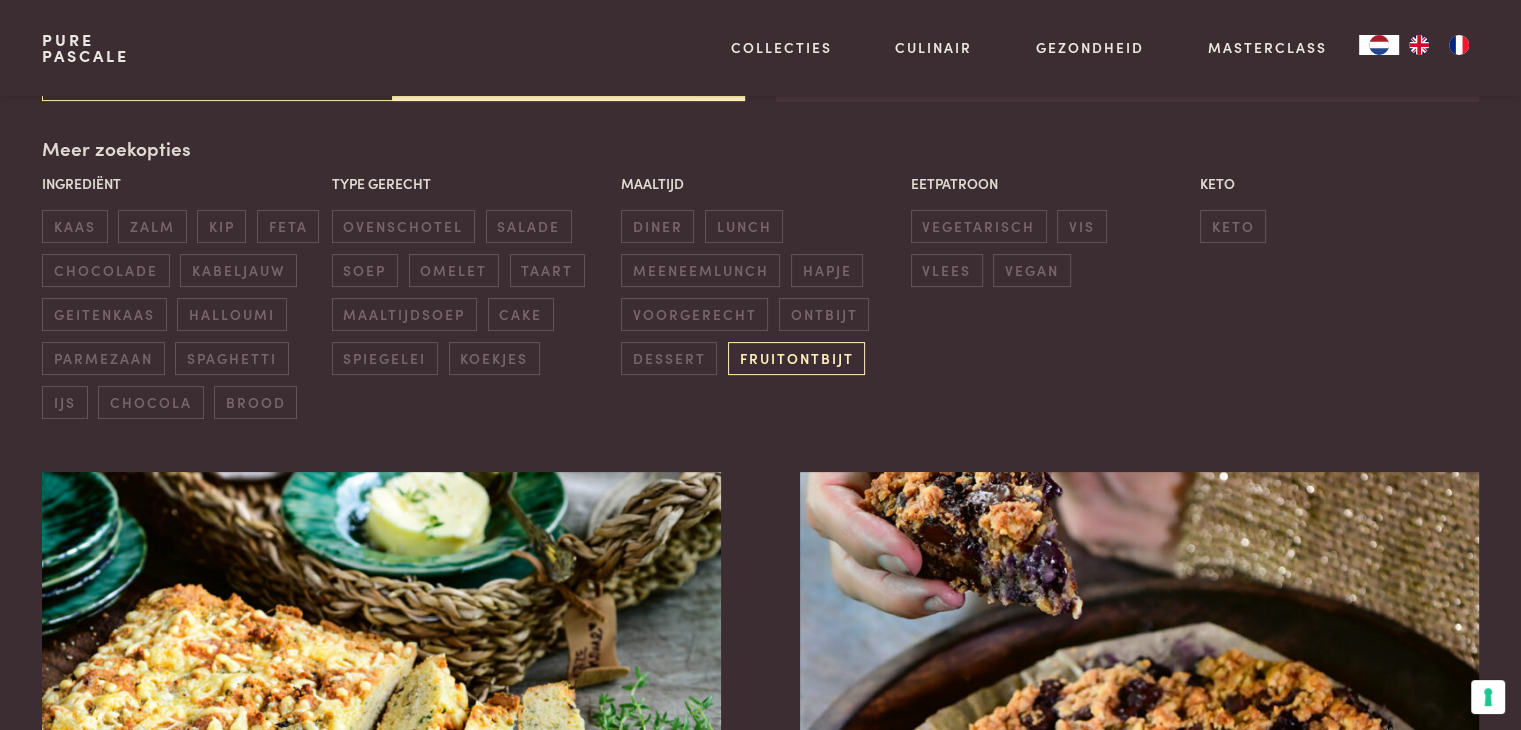 click on "fruitontbijt" at bounding box center (796, 358) 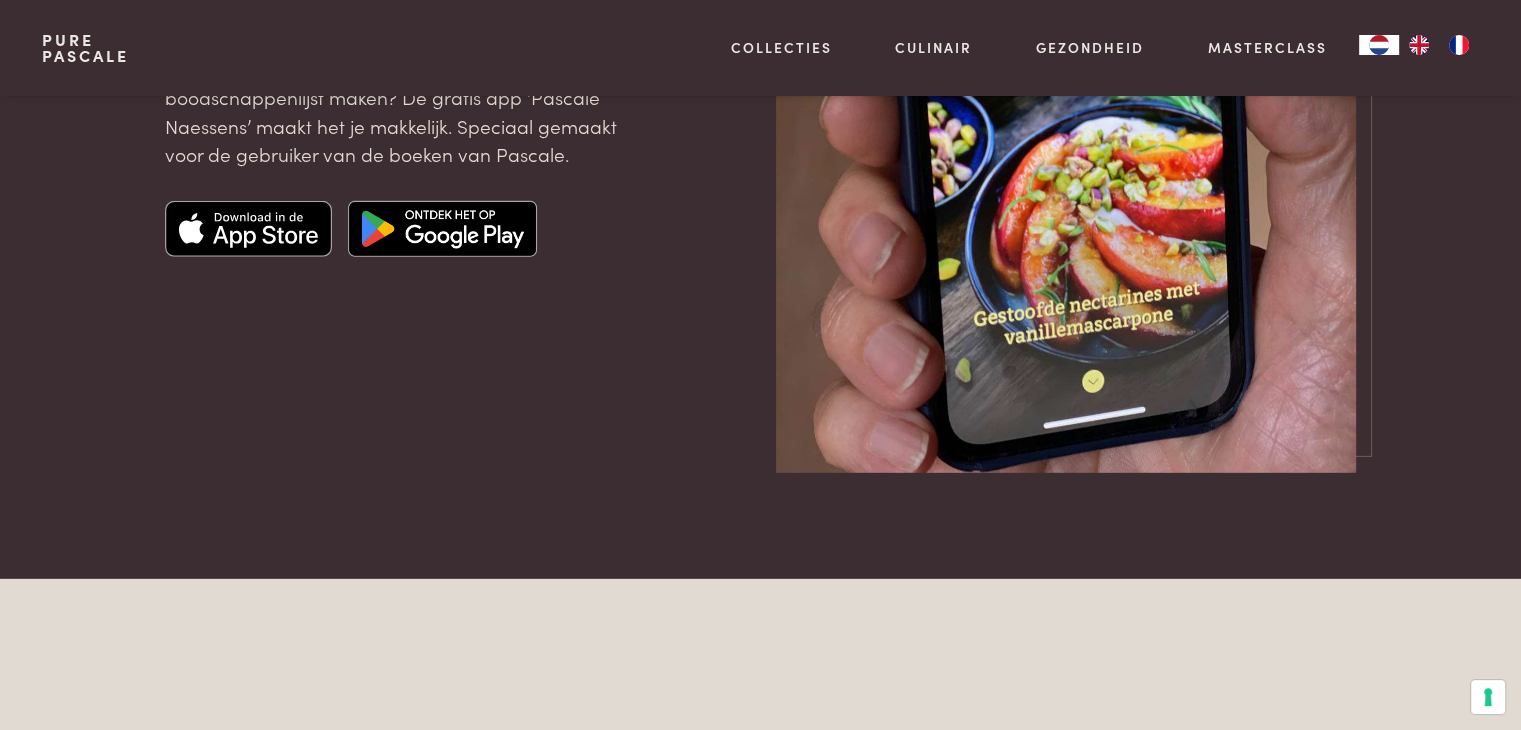 scroll, scrollTop: 5788, scrollLeft: 0, axis: vertical 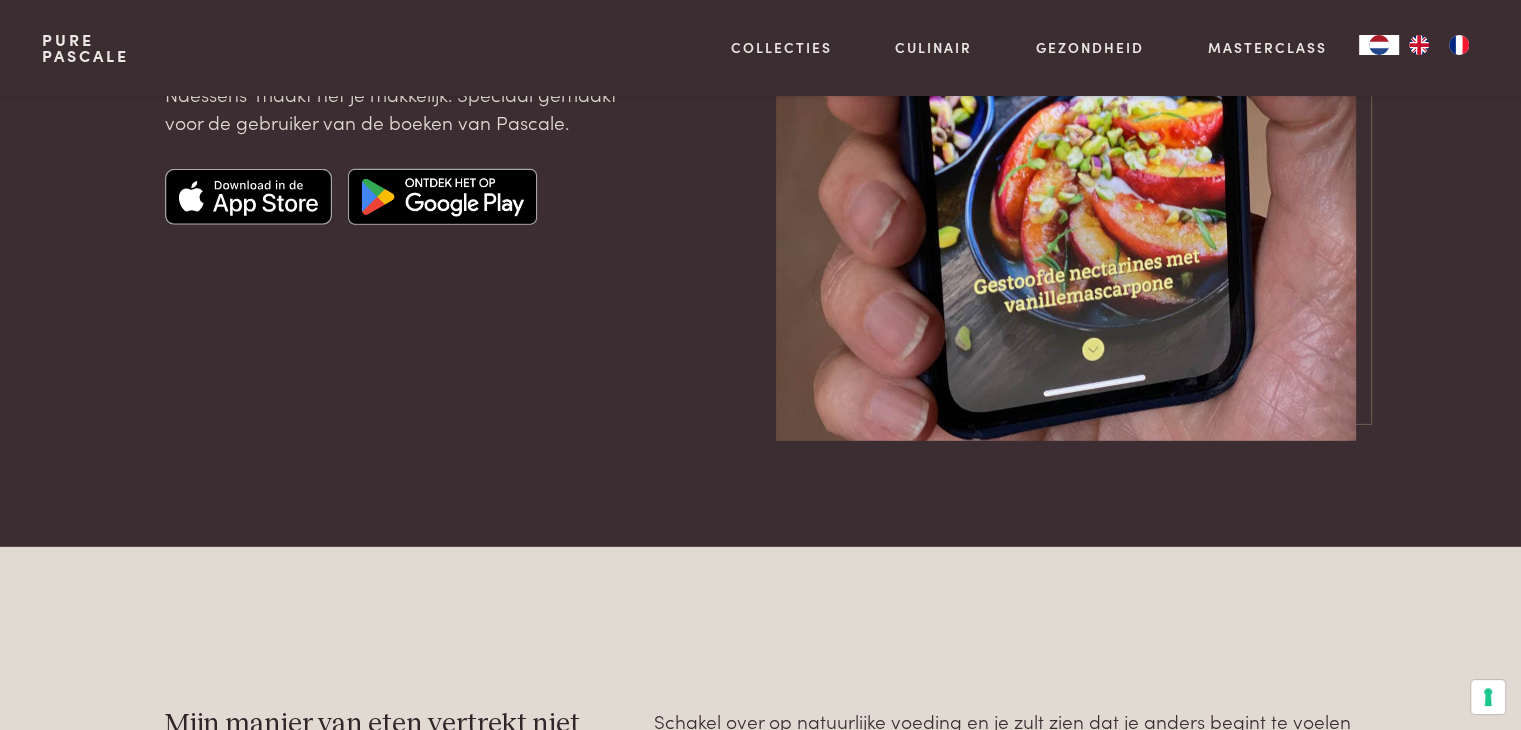 click at bounding box center (442, 197) 